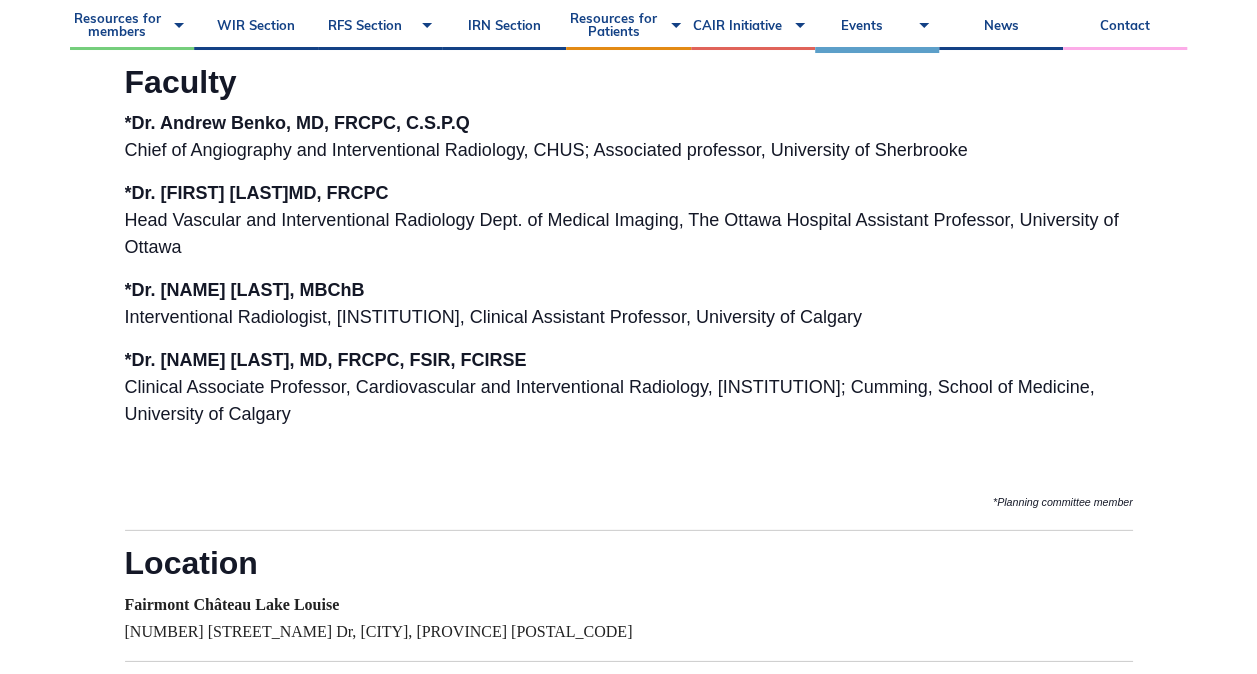 scroll, scrollTop: 2738, scrollLeft: 0, axis: vertical 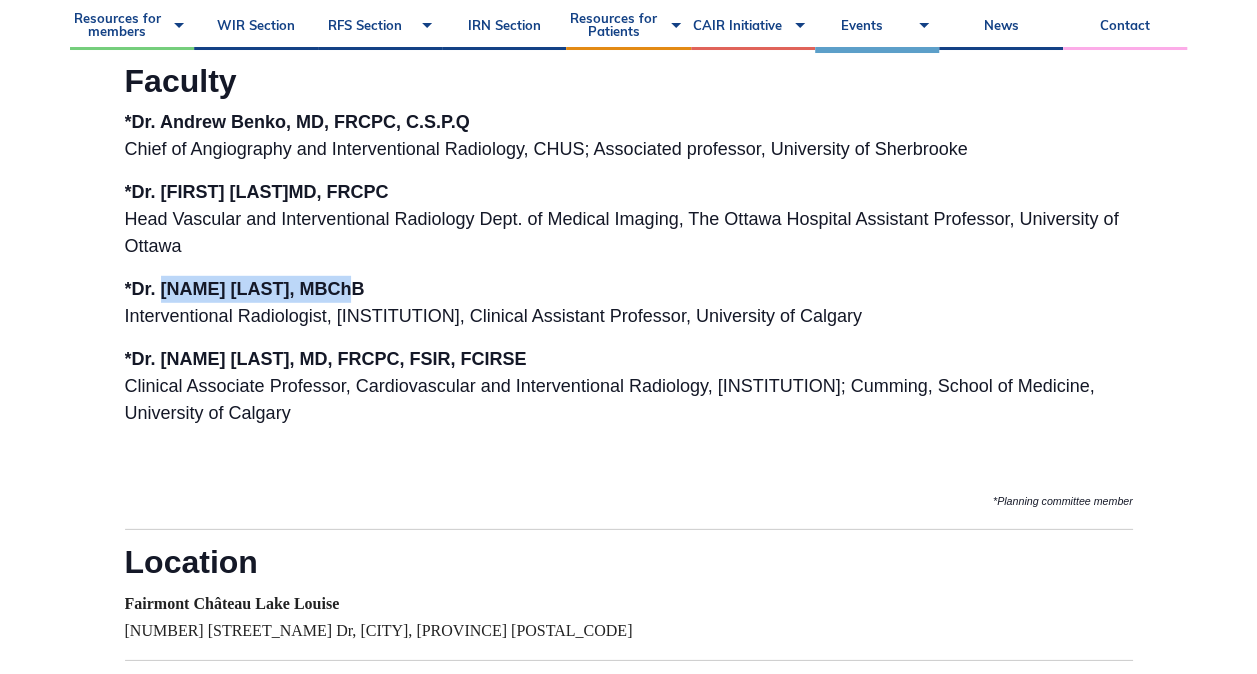 drag, startPoint x: 160, startPoint y: 287, endPoint x: 333, endPoint y: 300, distance: 173.48775 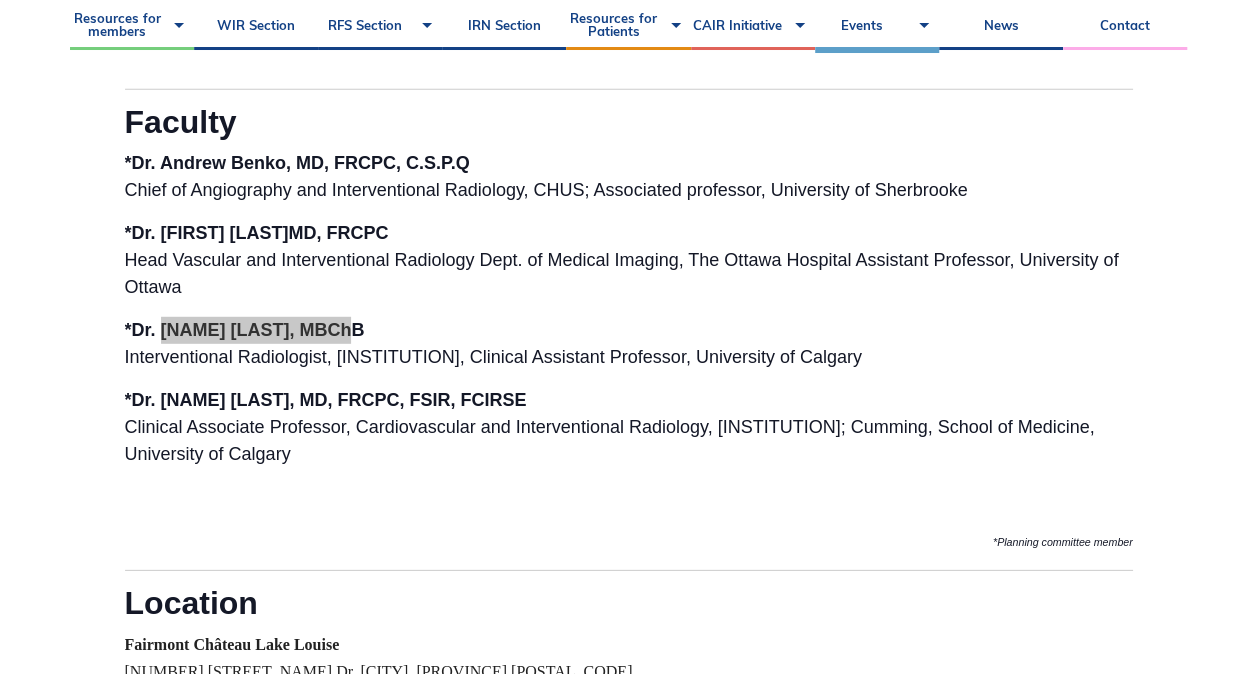 scroll, scrollTop: 2696, scrollLeft: 0, axis: vertical 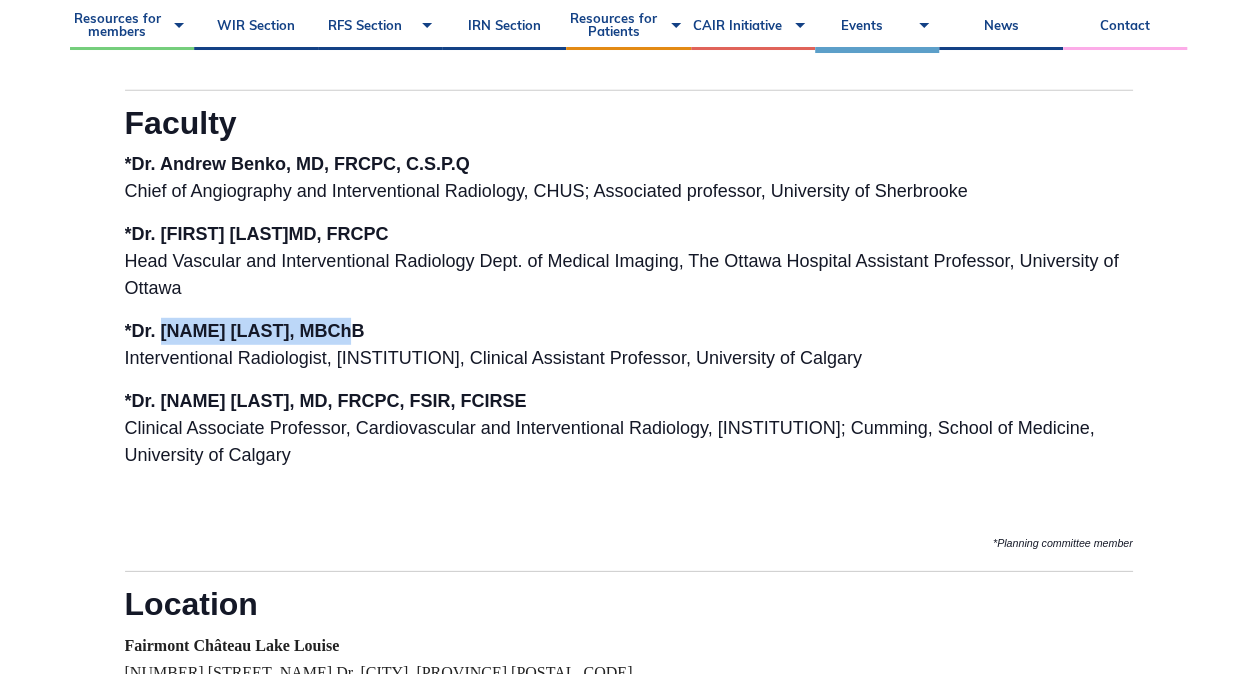 drag, startPoint x: 161, startPoint y: 230, endPoint x: 345, endPoint y: 239, distance: 184.21997 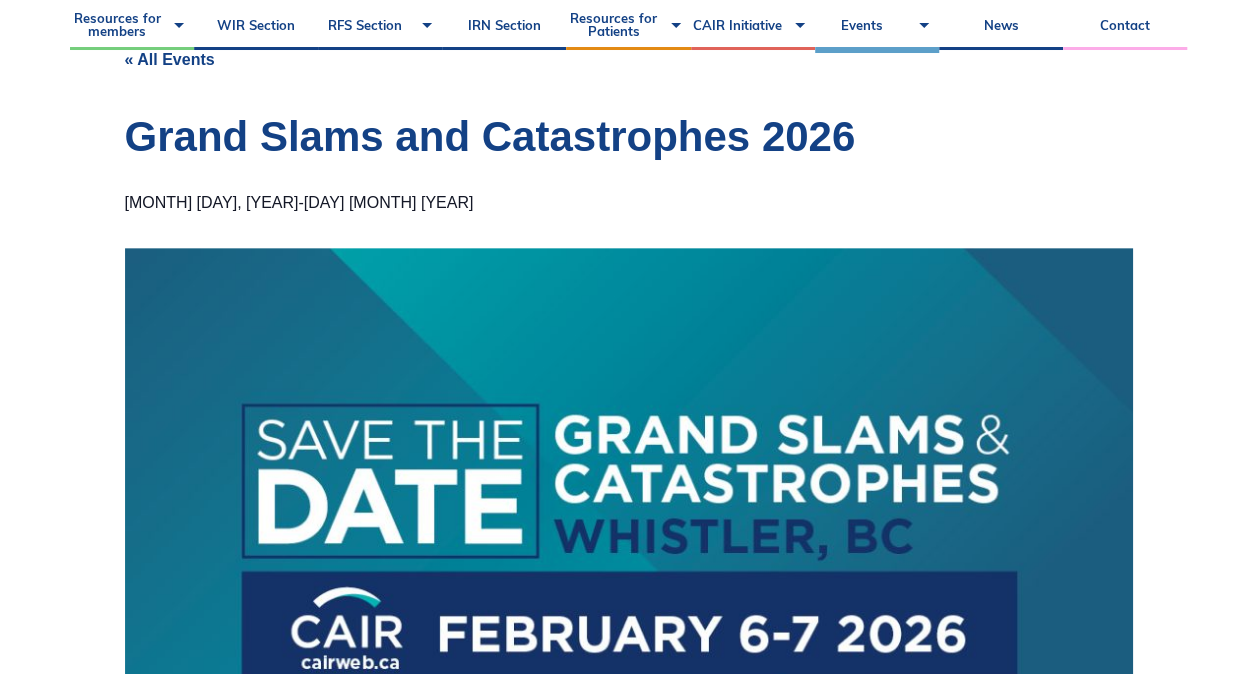 scroll, scrollTop: 207, scrollLeft: 0, axis: vertical 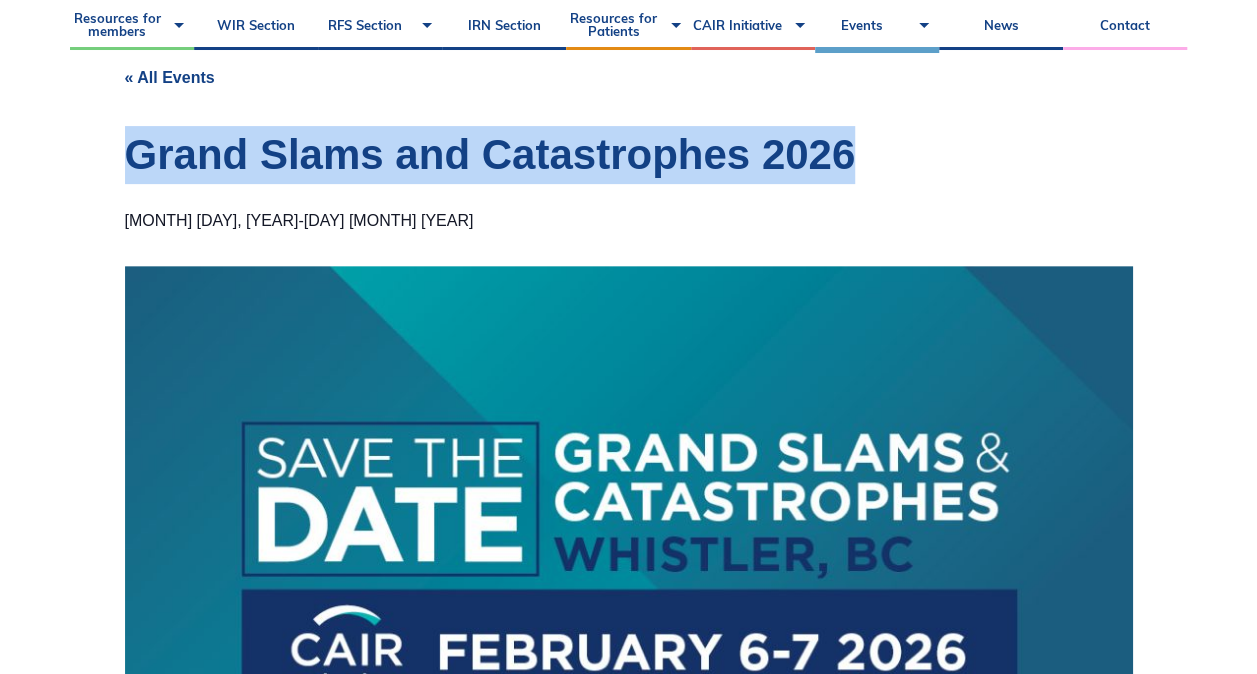 drag, startPoint x: 132, startPoint y: 144, endPoint x: 846, endPoint y: 180, distance: 714.907 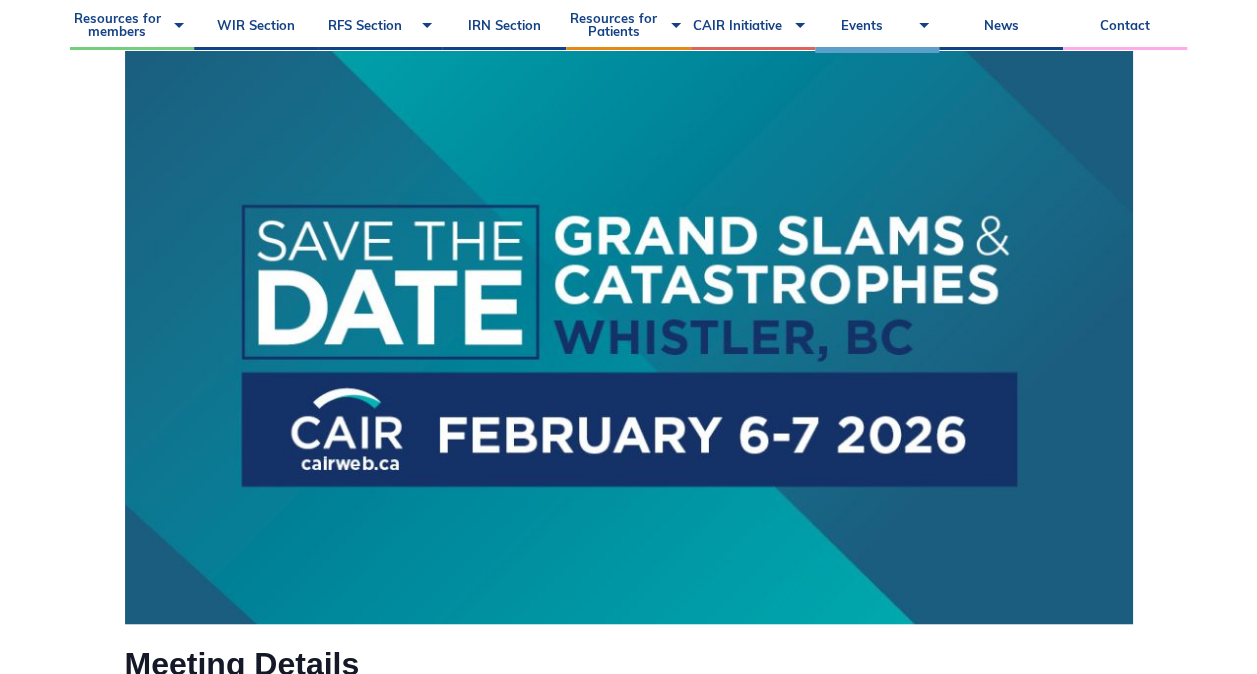 scroll, scrollTop: 0, scrollLeft: 0, axis: both 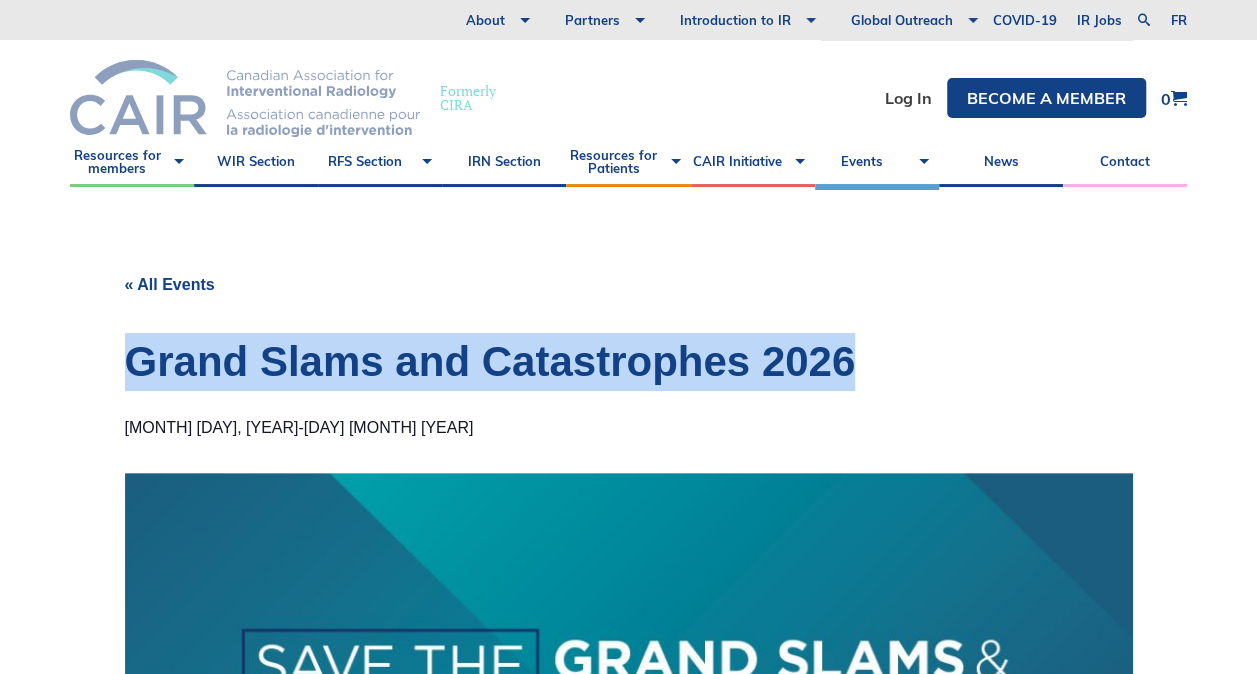 click at bounding box center (245, 98) 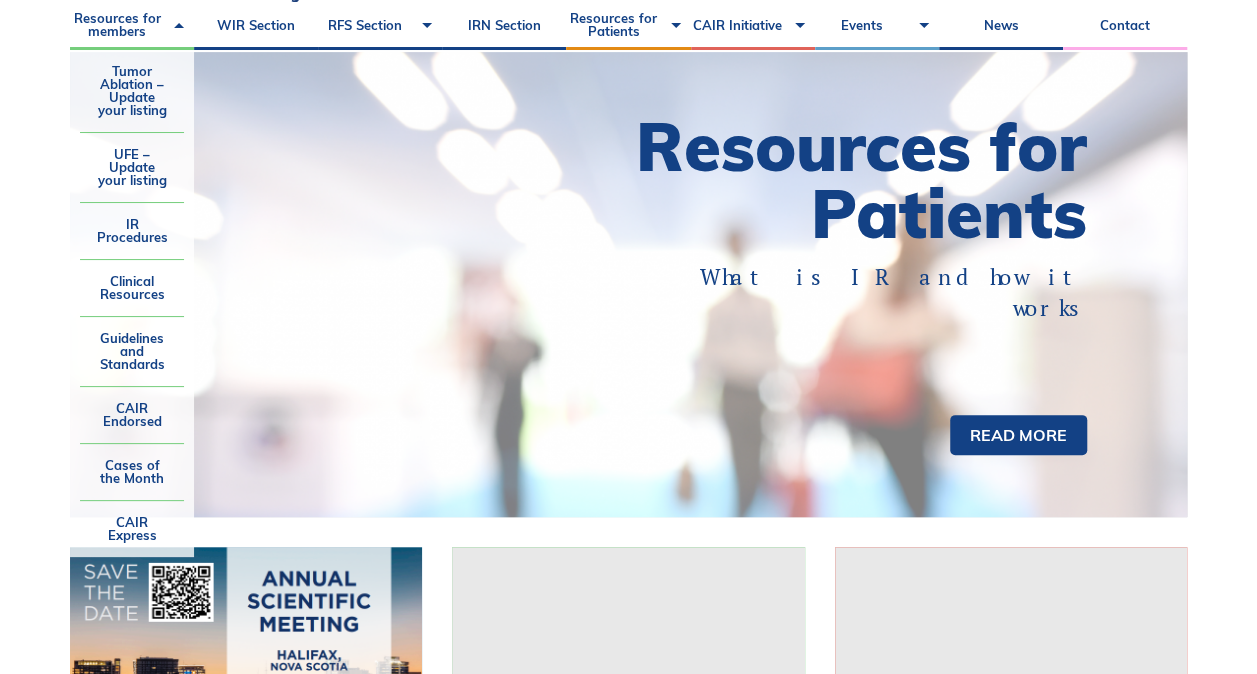 scroll, scrollTop: 136, scrollLeft: 0, axis: vertical 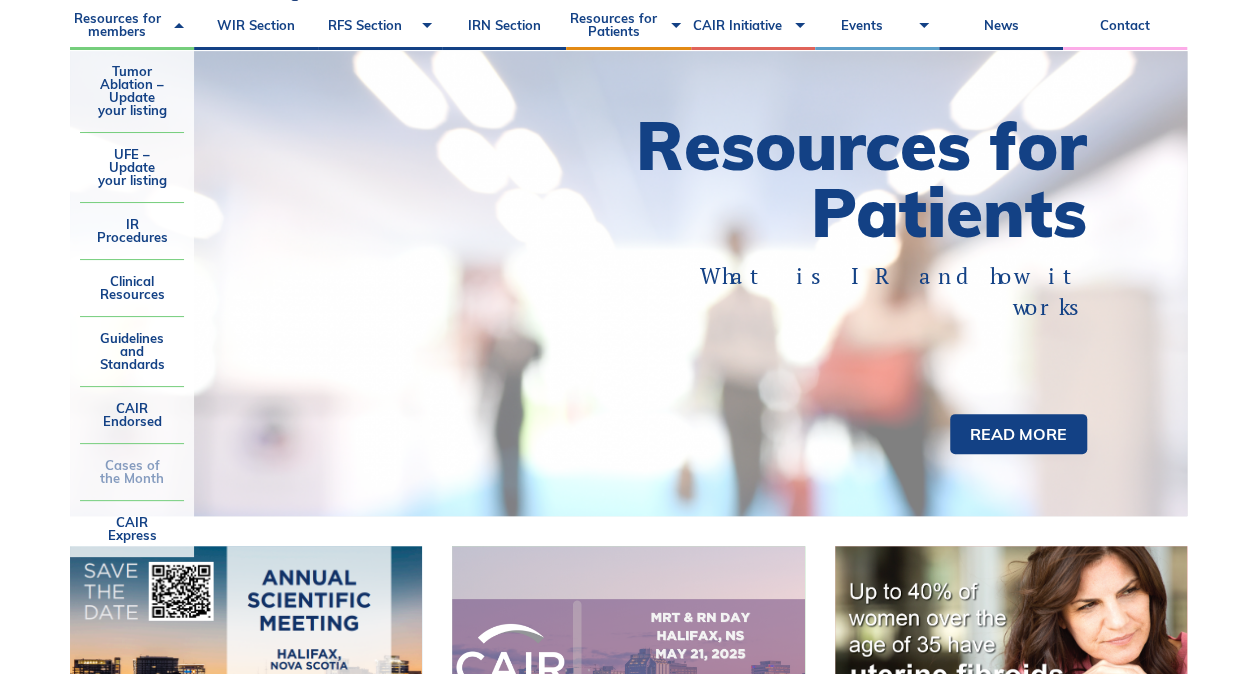 click on "Cases of the Month" at bounding box center (132, 472) 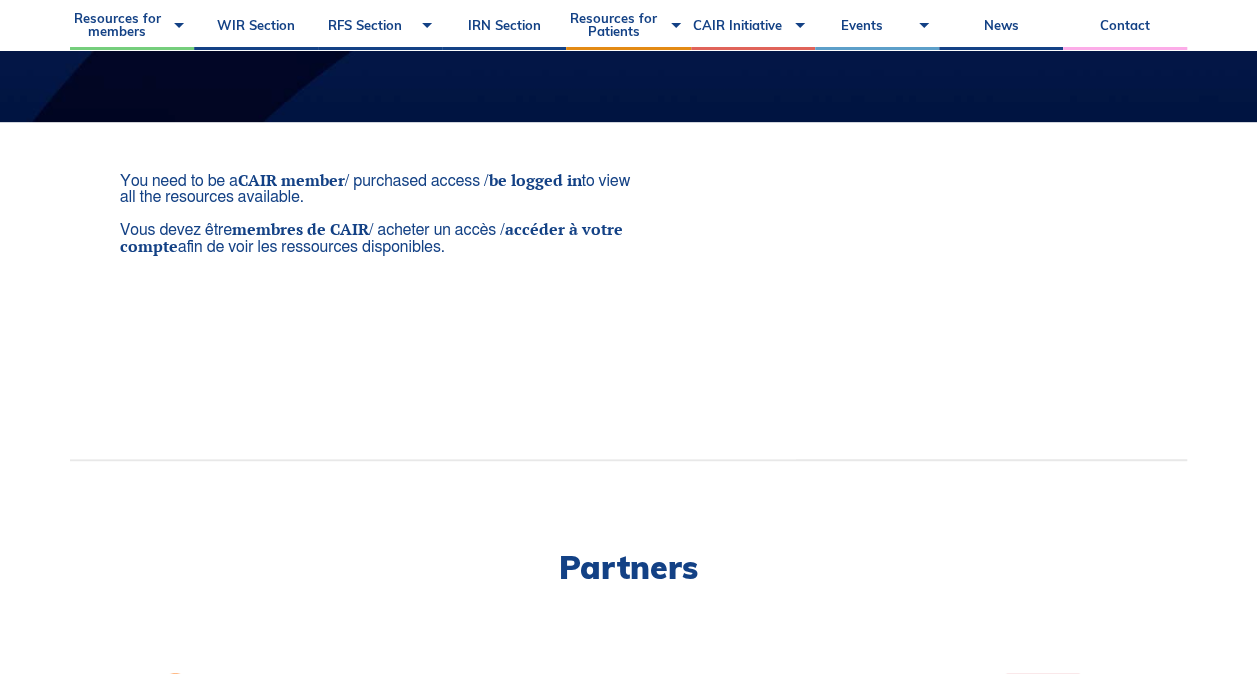 scroll, scrollTop: 0, scrollLeft: 0, axis: both 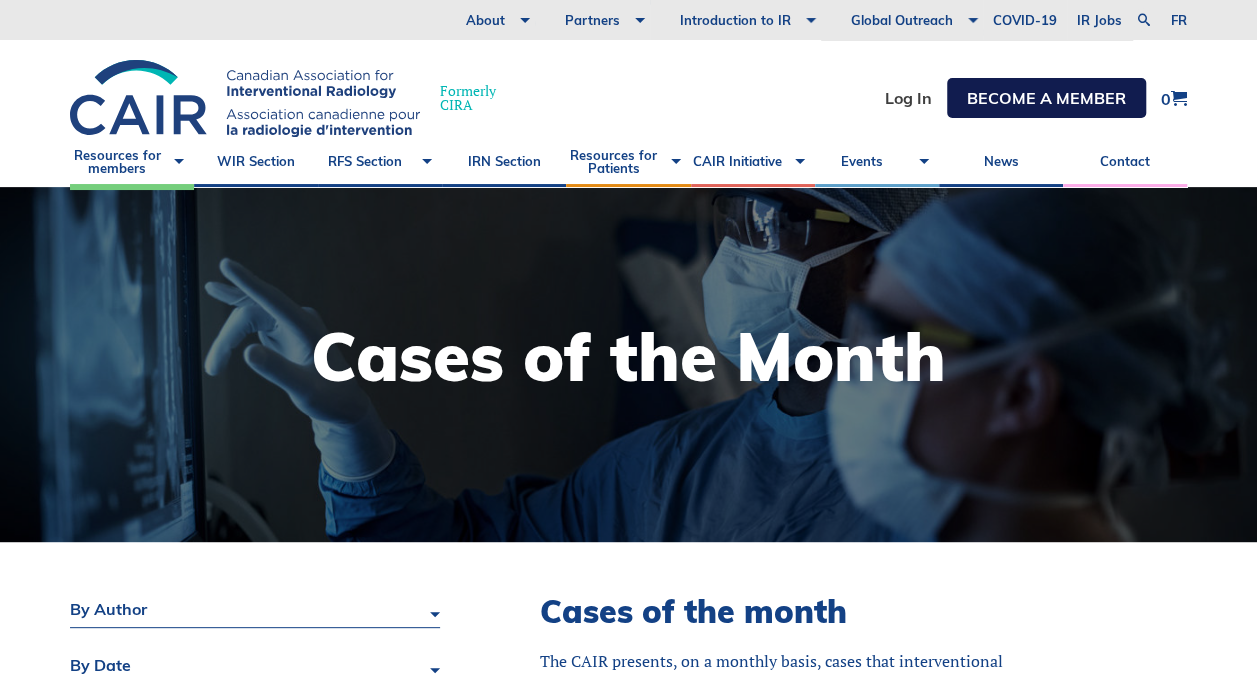 click on "Become a member" at bounding box center (1046, 98) 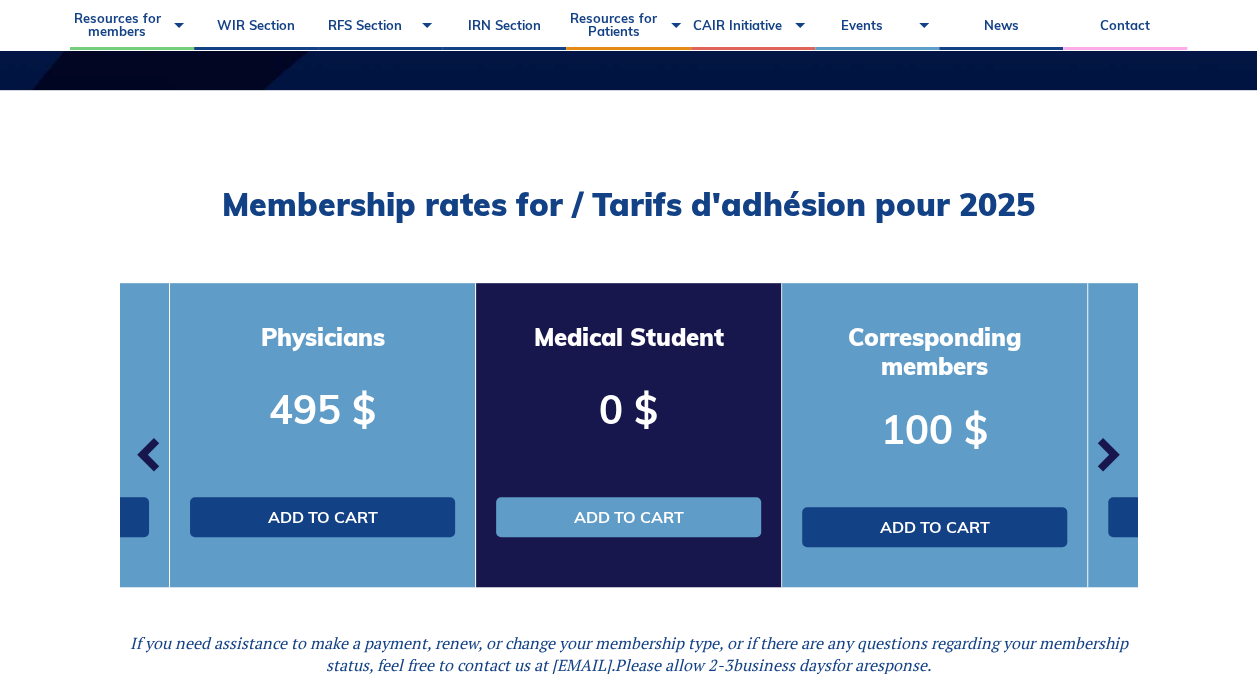 scroll, scrollTop: 520, scrollLeft: 0, axis: vertical 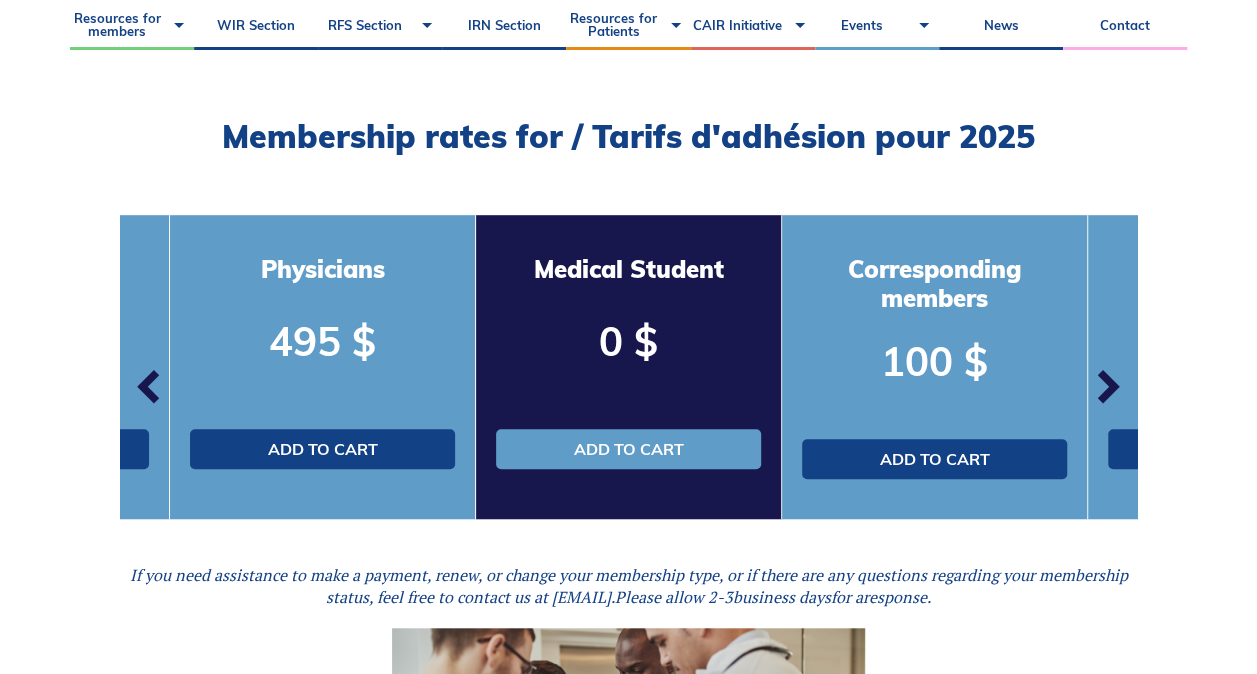 click at bounding box center (1107, 387) 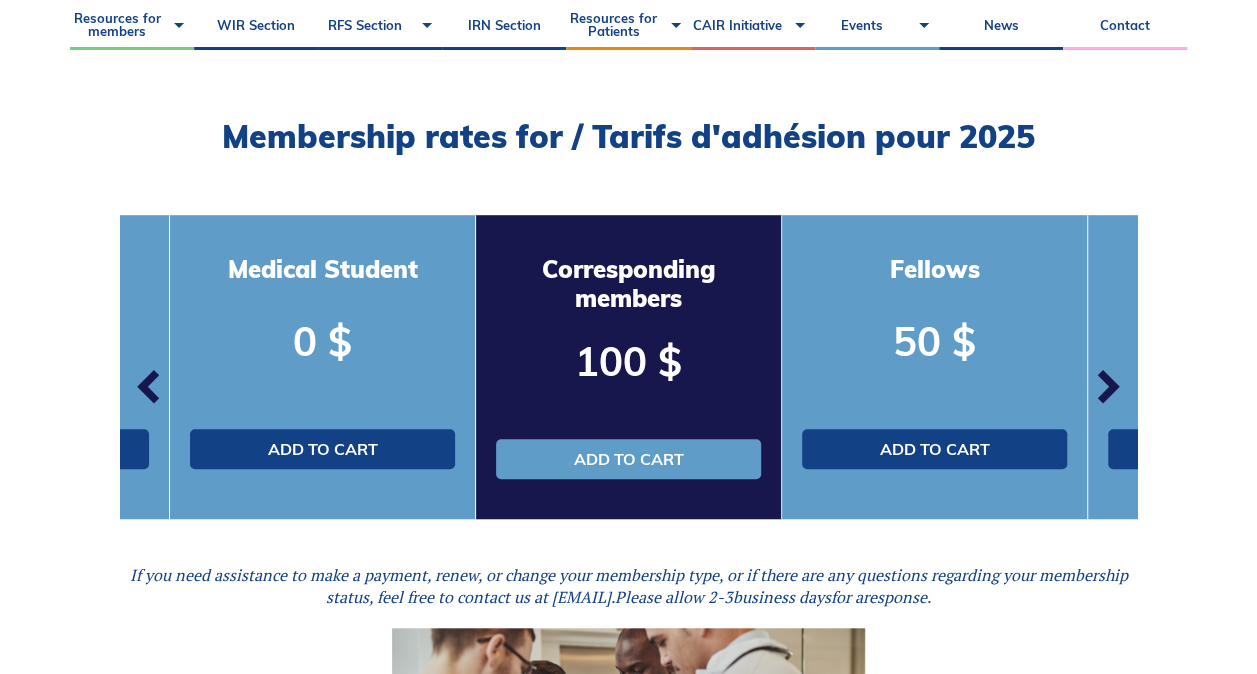 click at bounding box center (1107, 387) 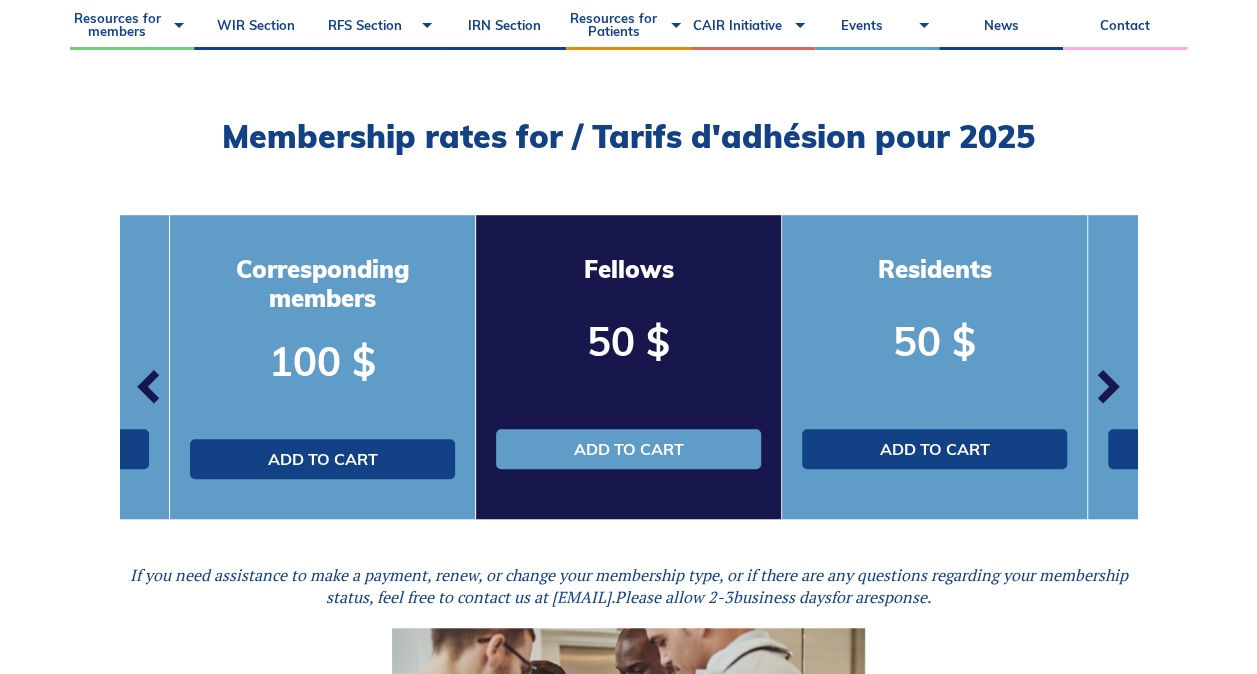 click at bounding box center (1107, 387) 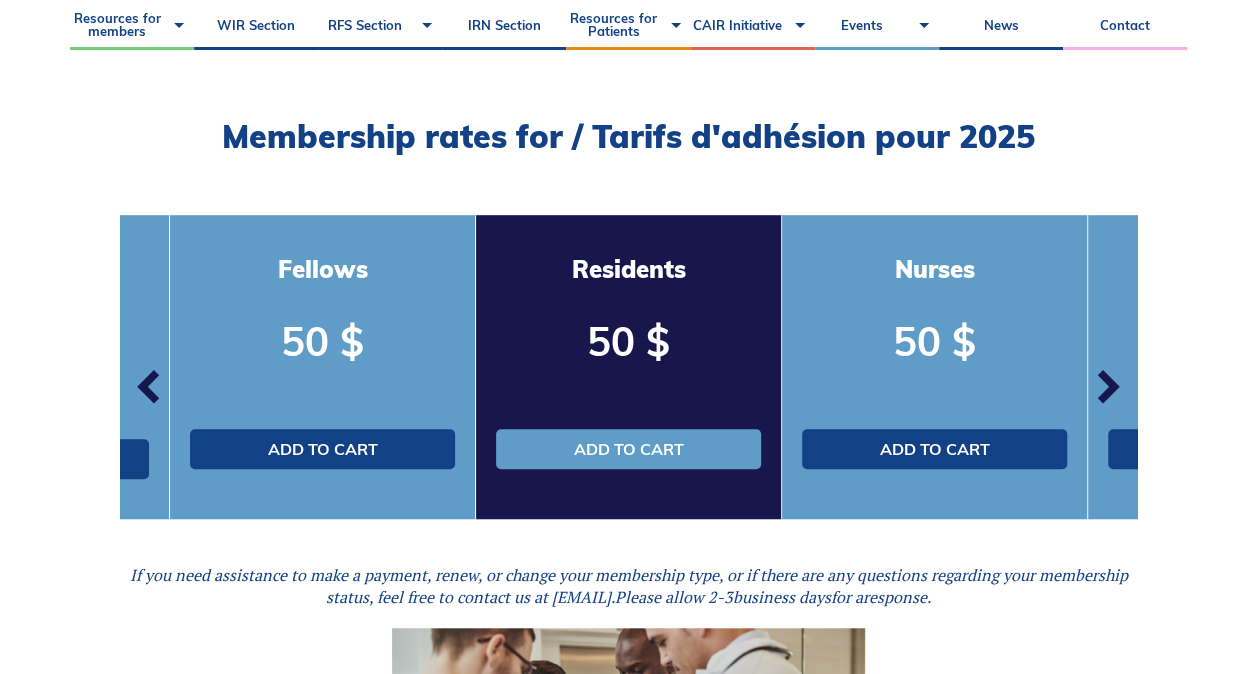 click at bounding box center (1107, 387) 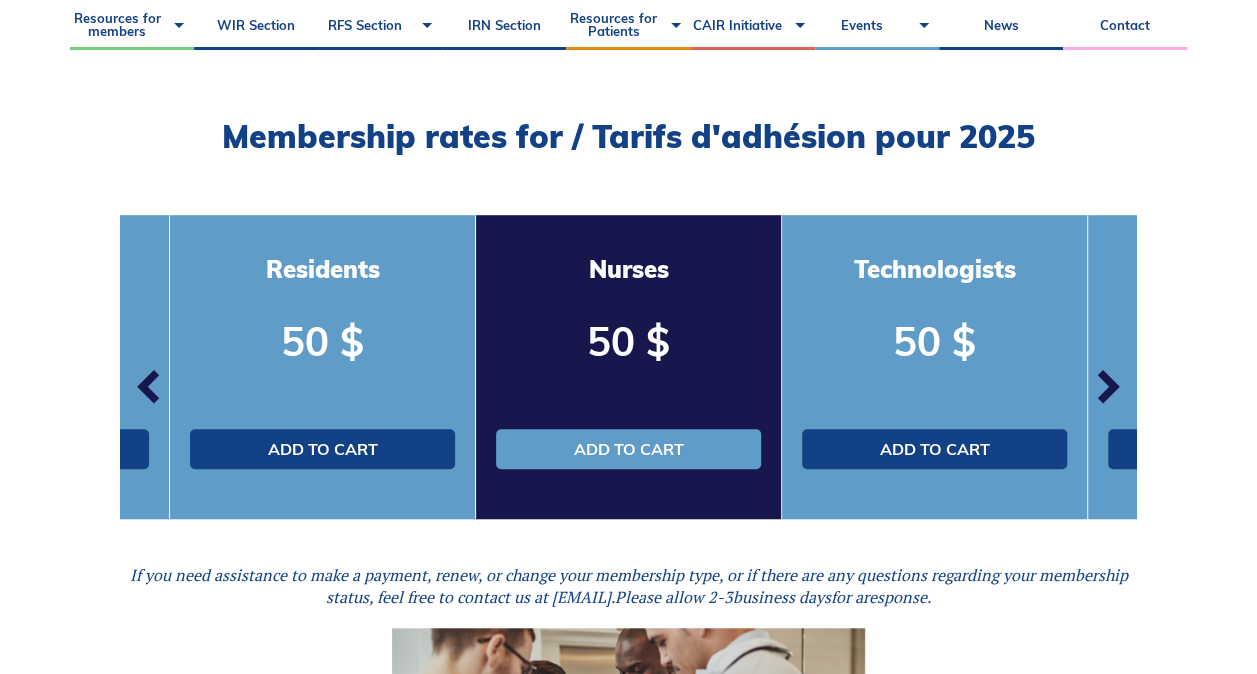 click at bounding box center (1107, 387) 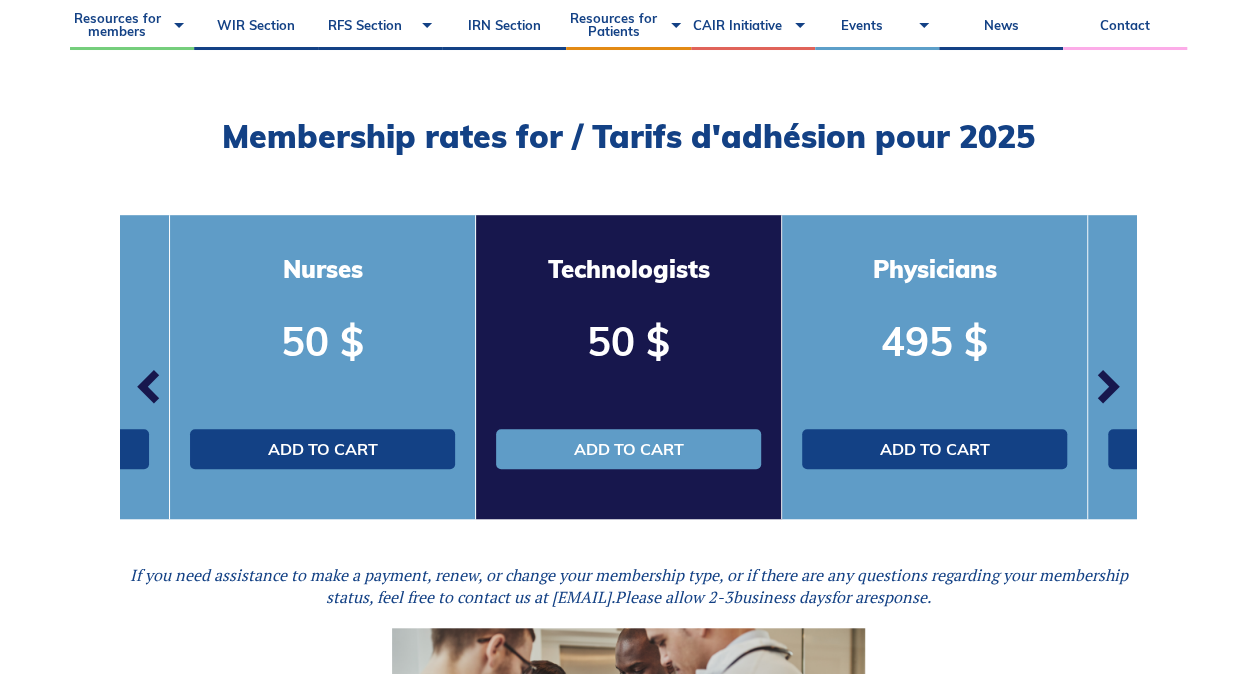 click at bounding box center [1107, 387] 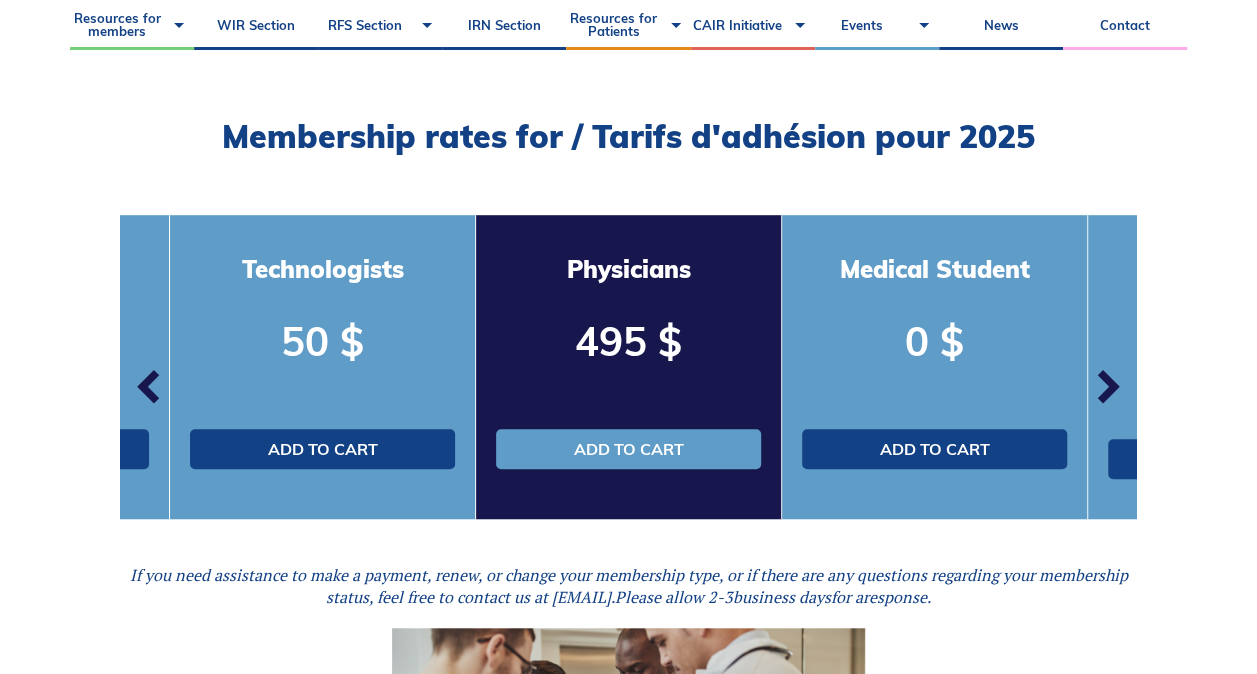 click at bounding box center [1107, 387] 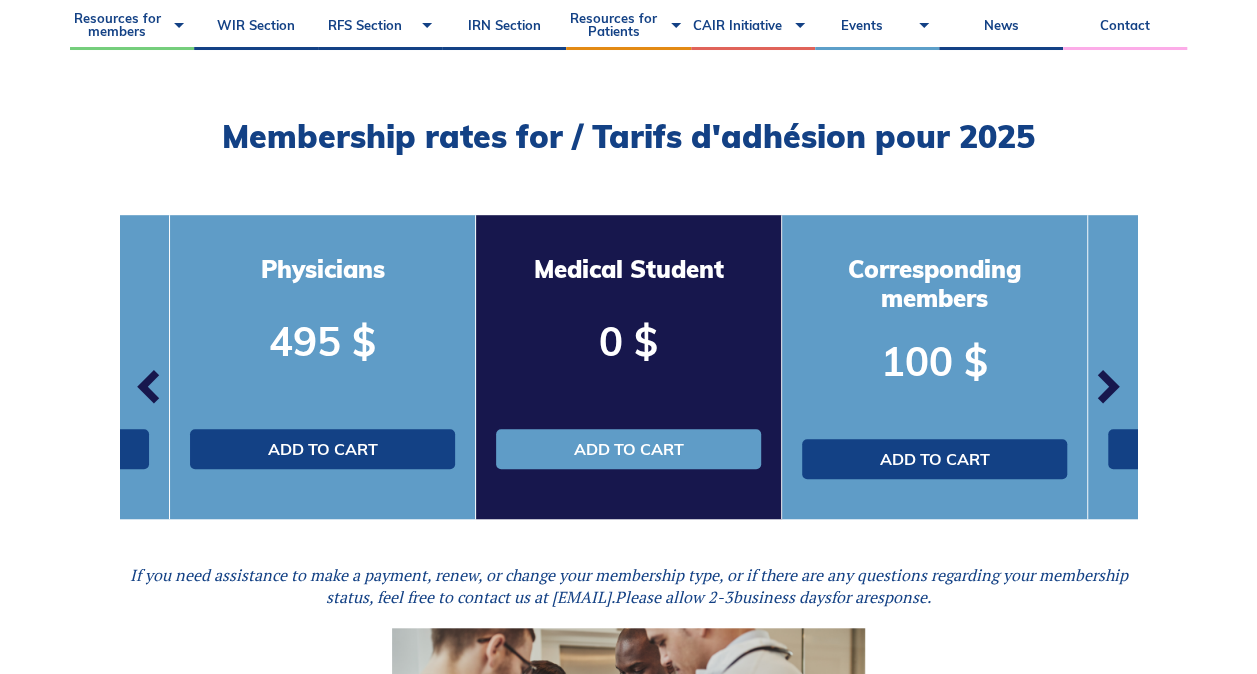 click at bounding box center (1107, 387) 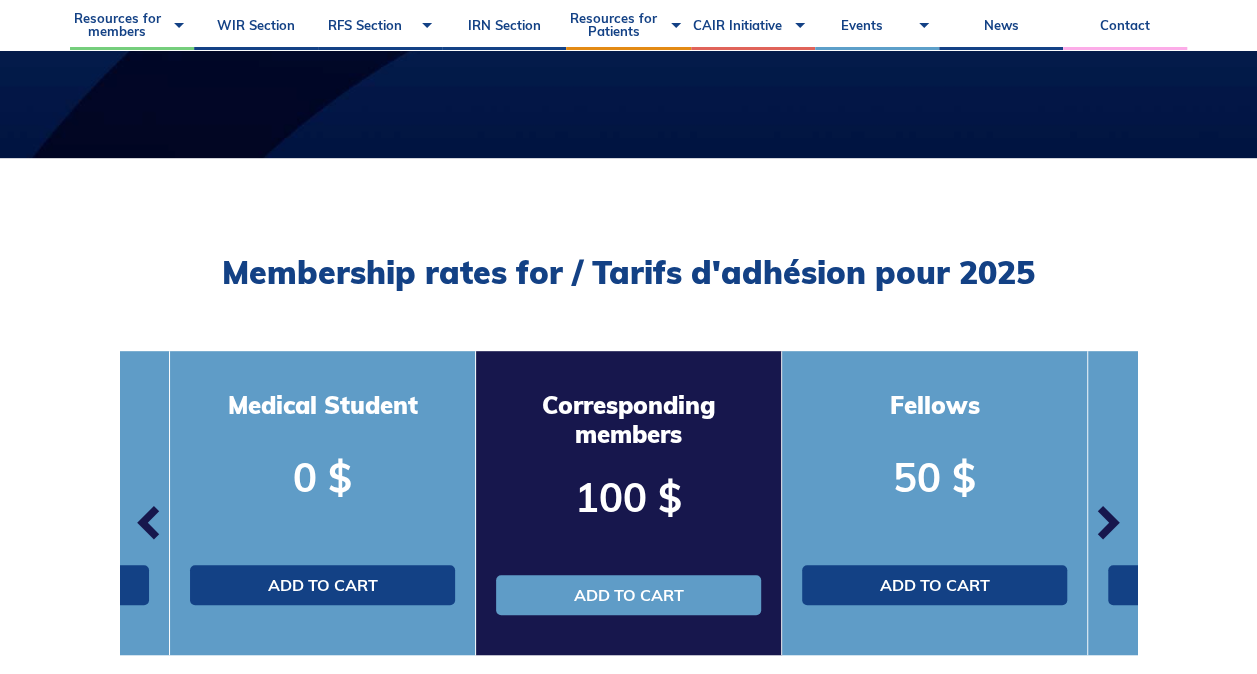 scroll, scrollTop: 441, scrollLeft: 0, axis: vertical 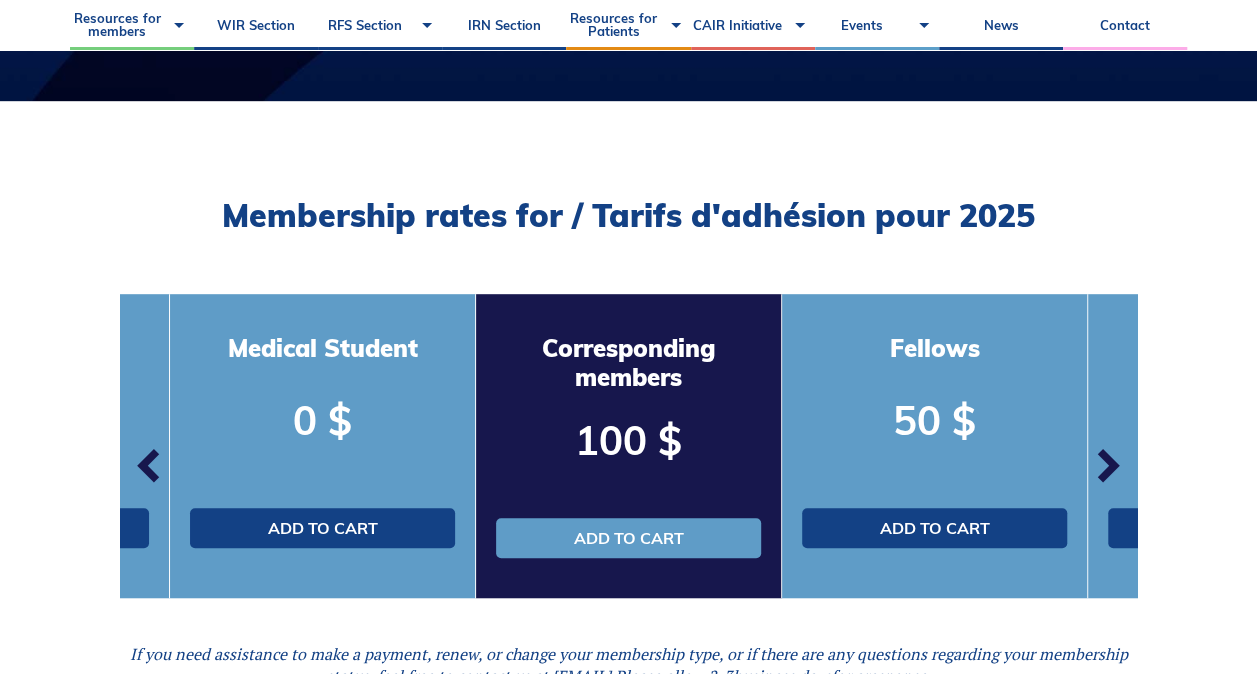 click at bounding box center [1107, 466] 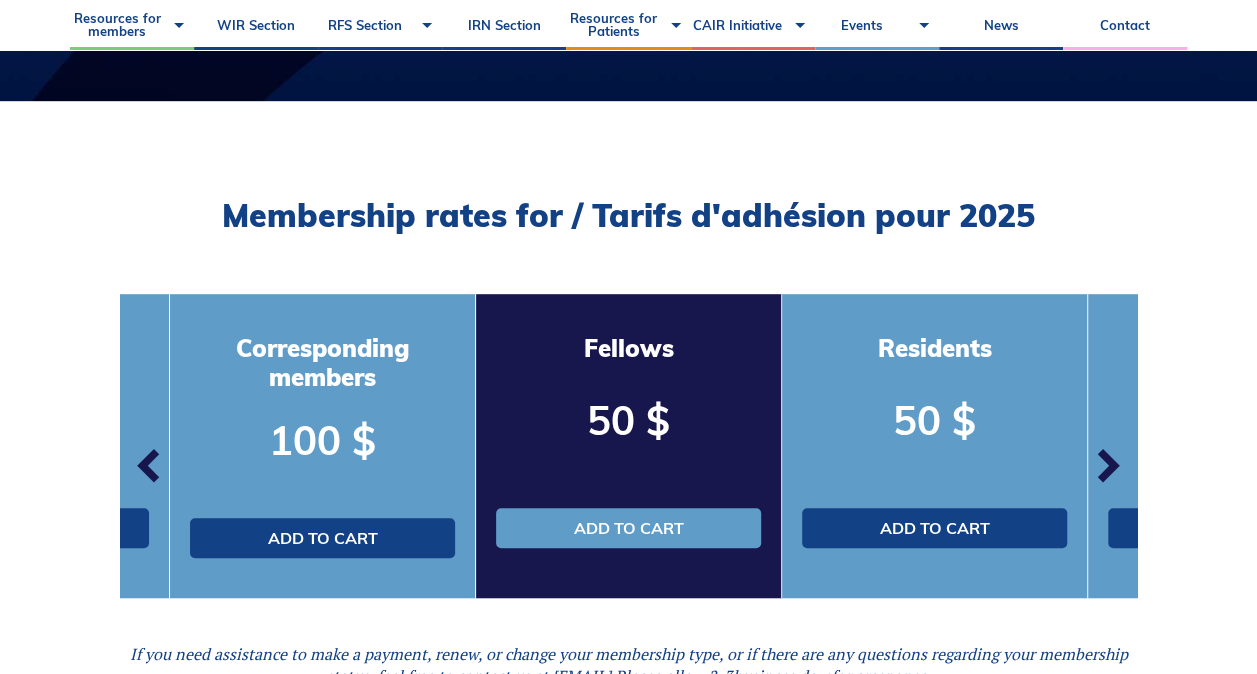 click at bounding box center (1107, 466) 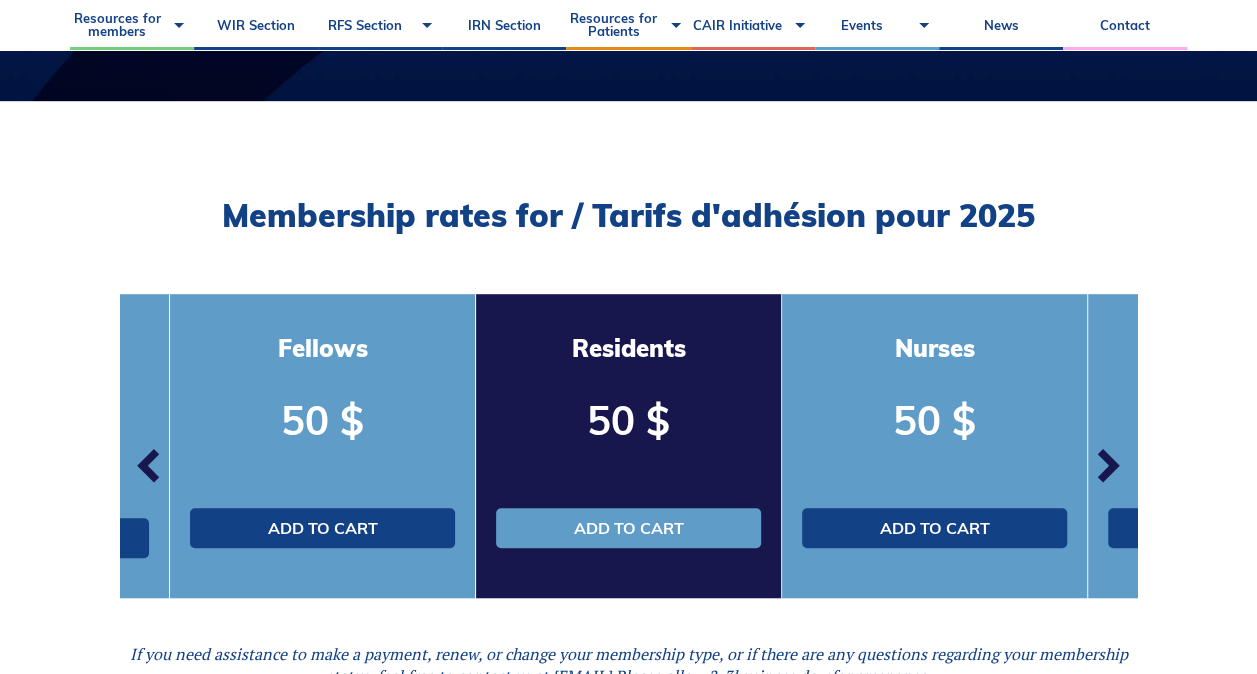 click at bounding box center (1107, 466) 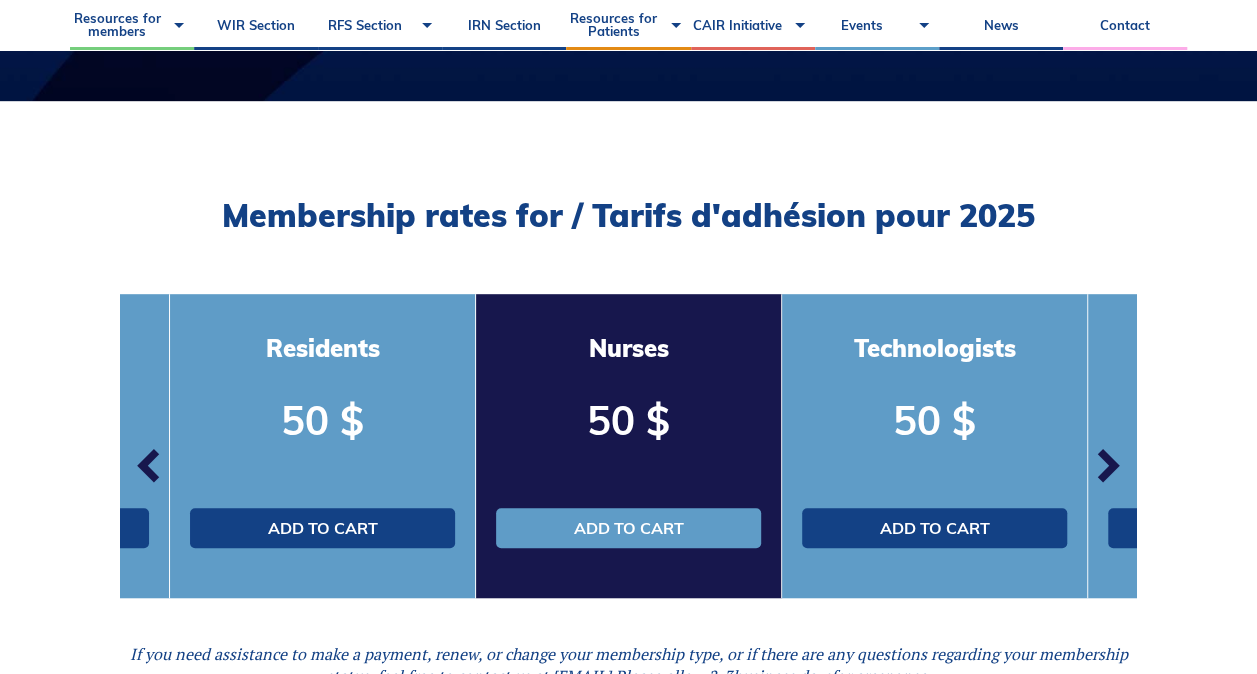 click at bounding box center [1107, 466] 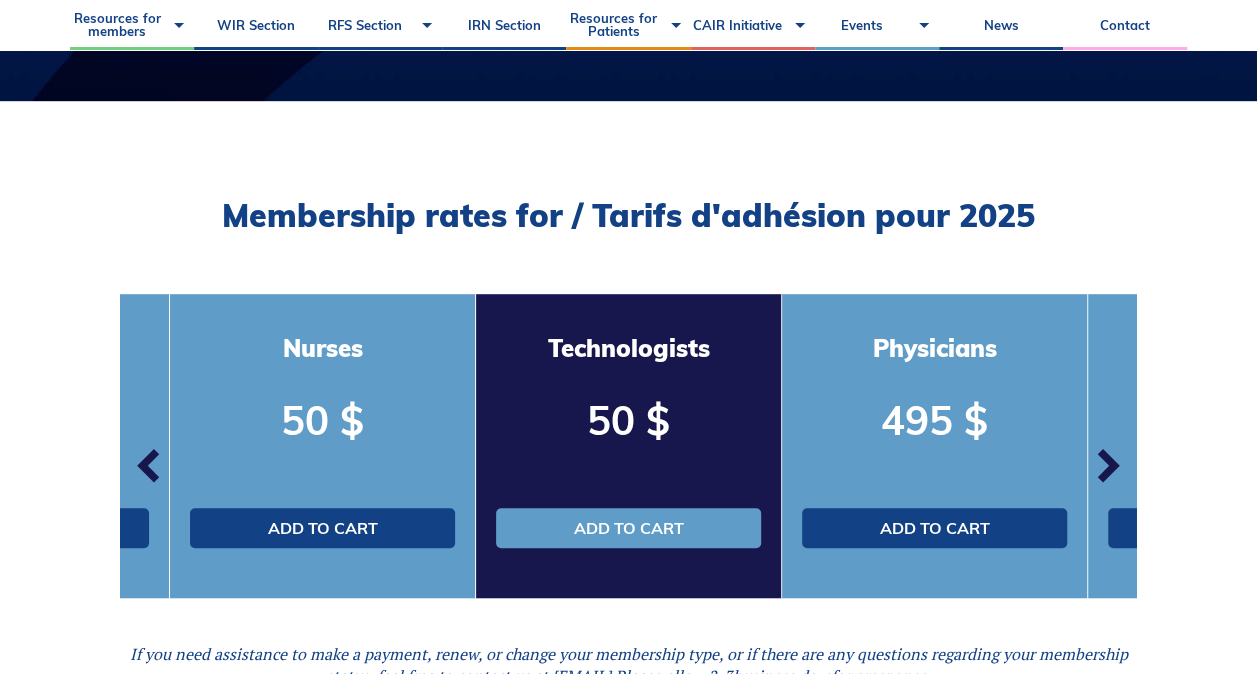 click at bounding box center (1107, 466) 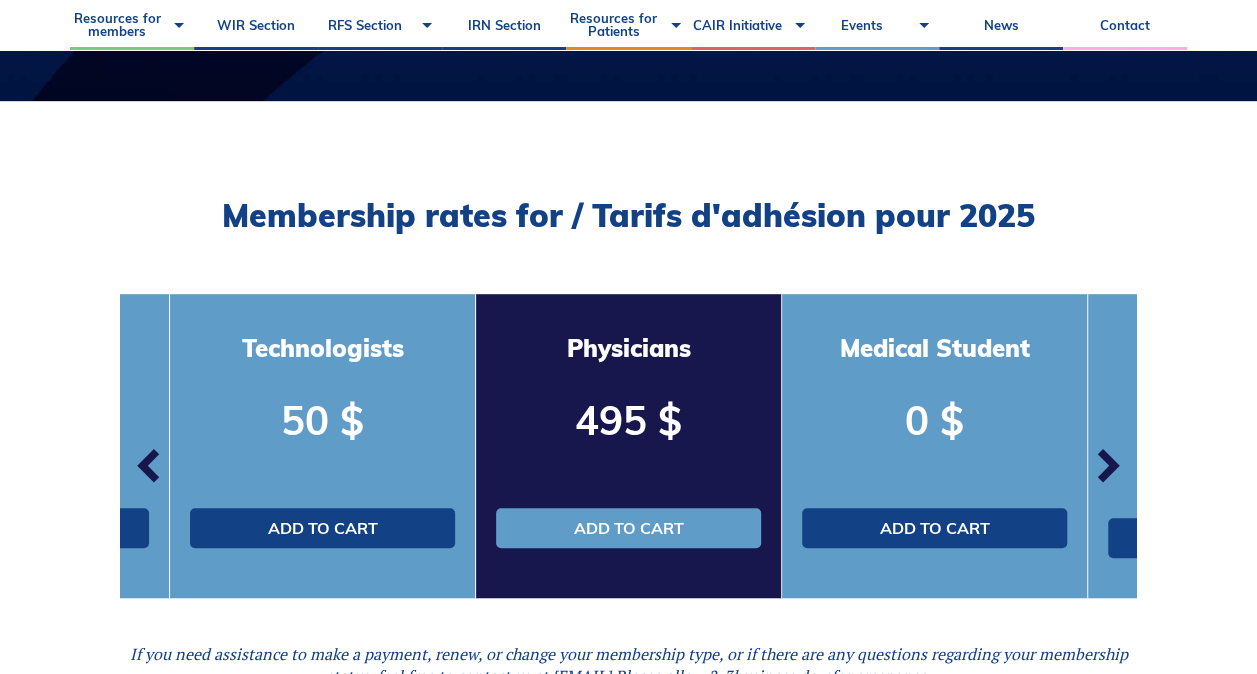 click at bounding box center [1107, 466] 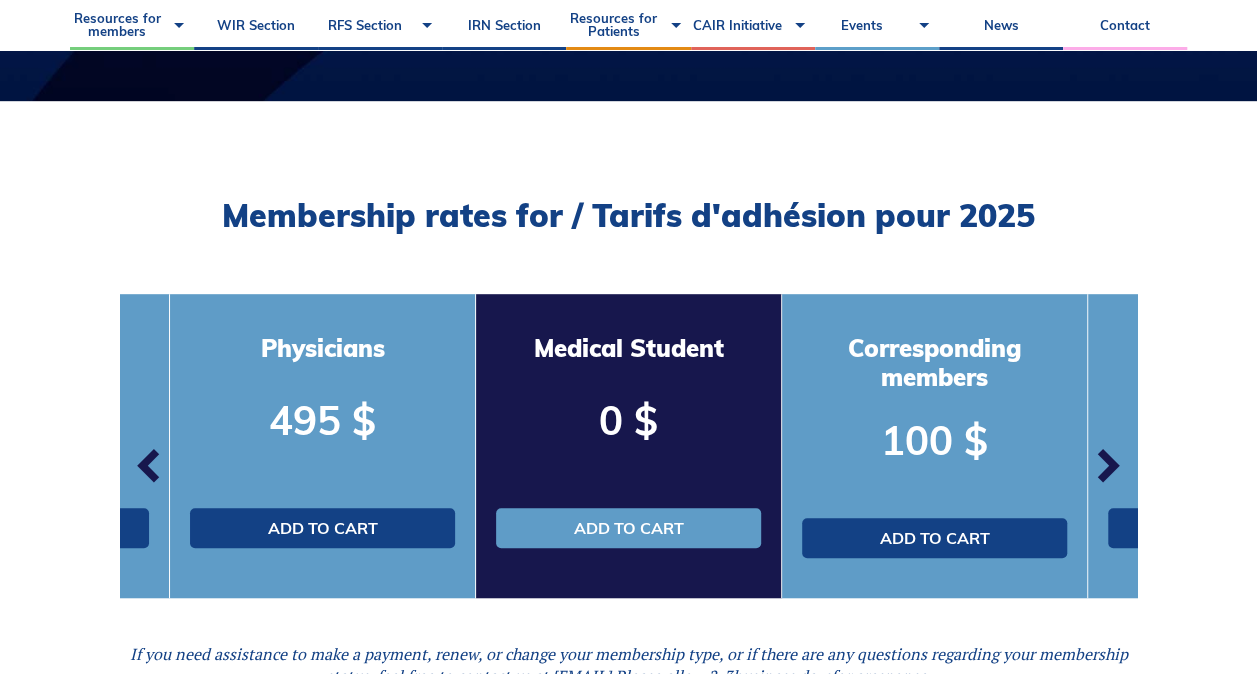 click at bounding box center (1107, 466) 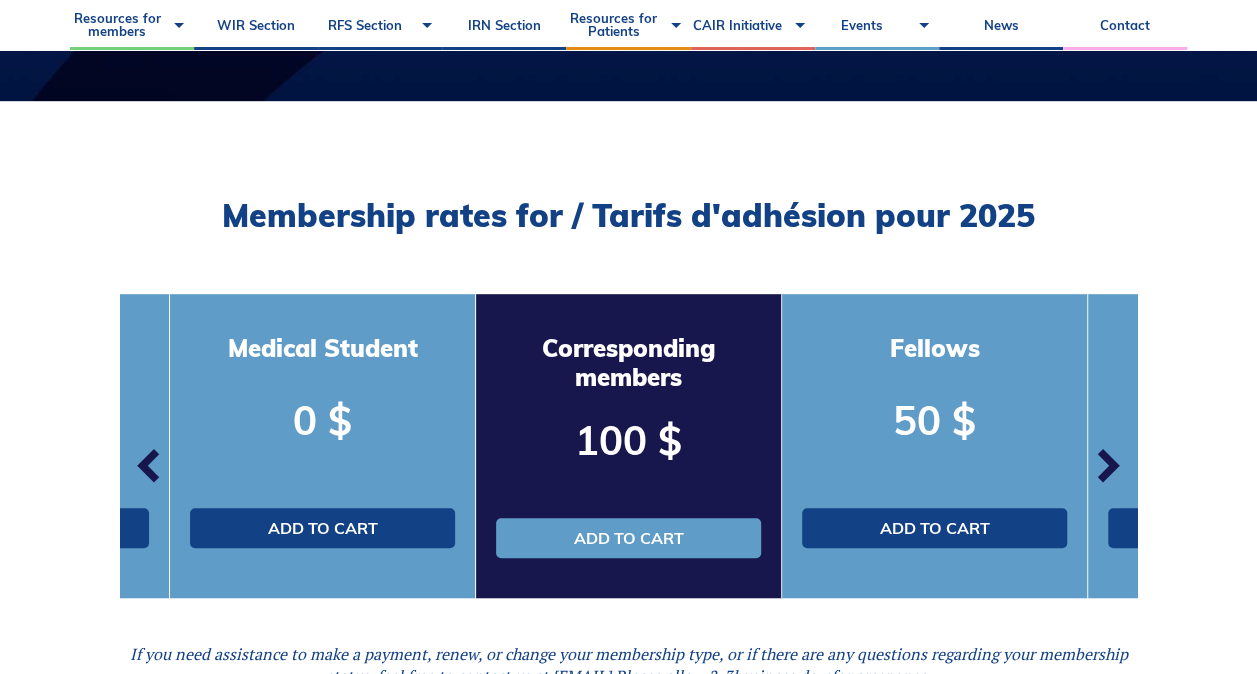 click at bounding box center [150, 466] 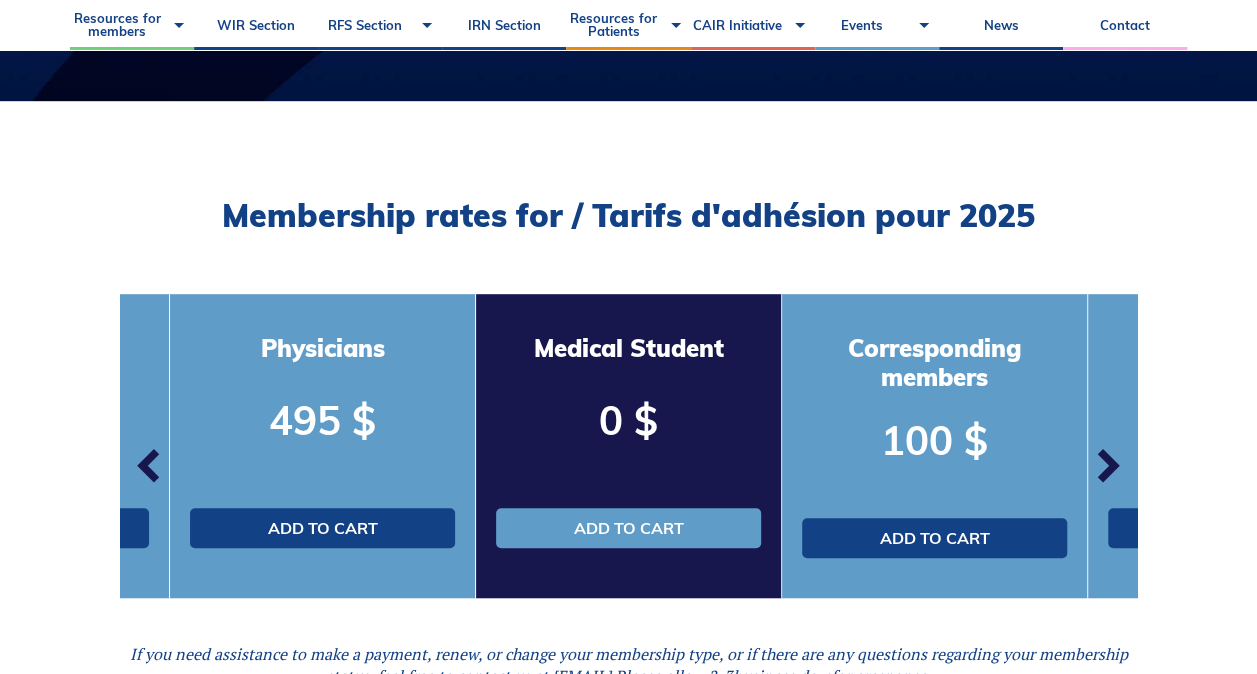 click at bounding box center [150, 466] 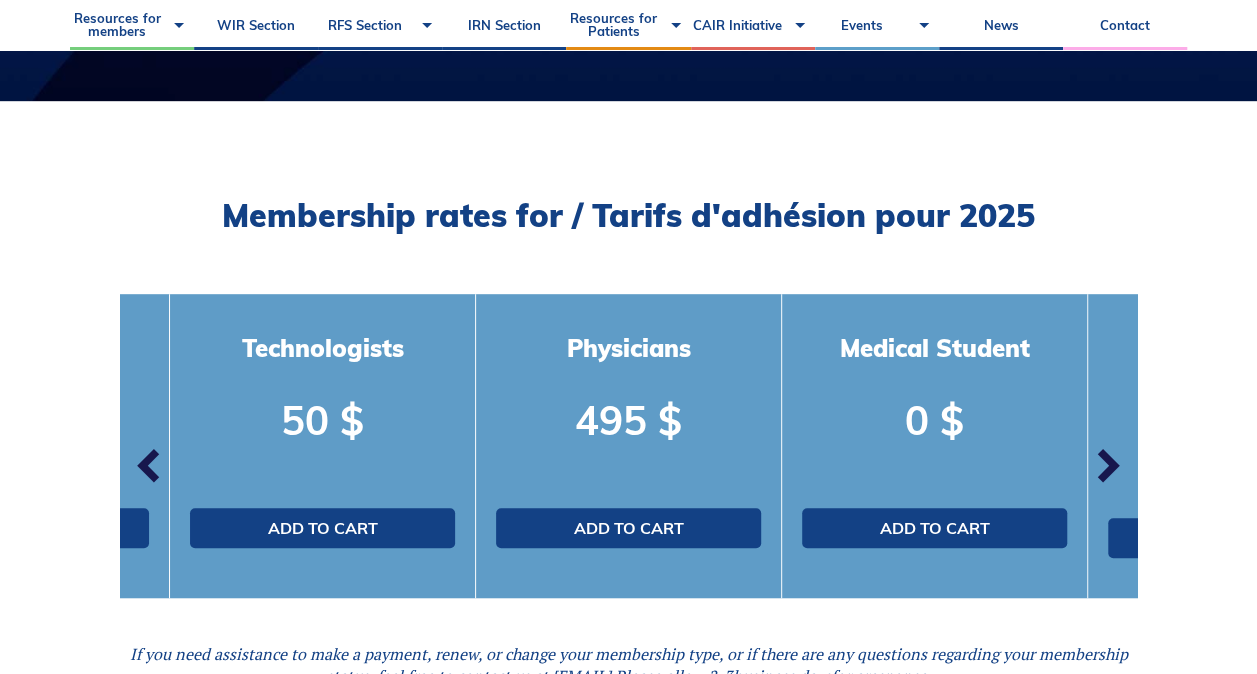 click at bounding box center (150, 466) 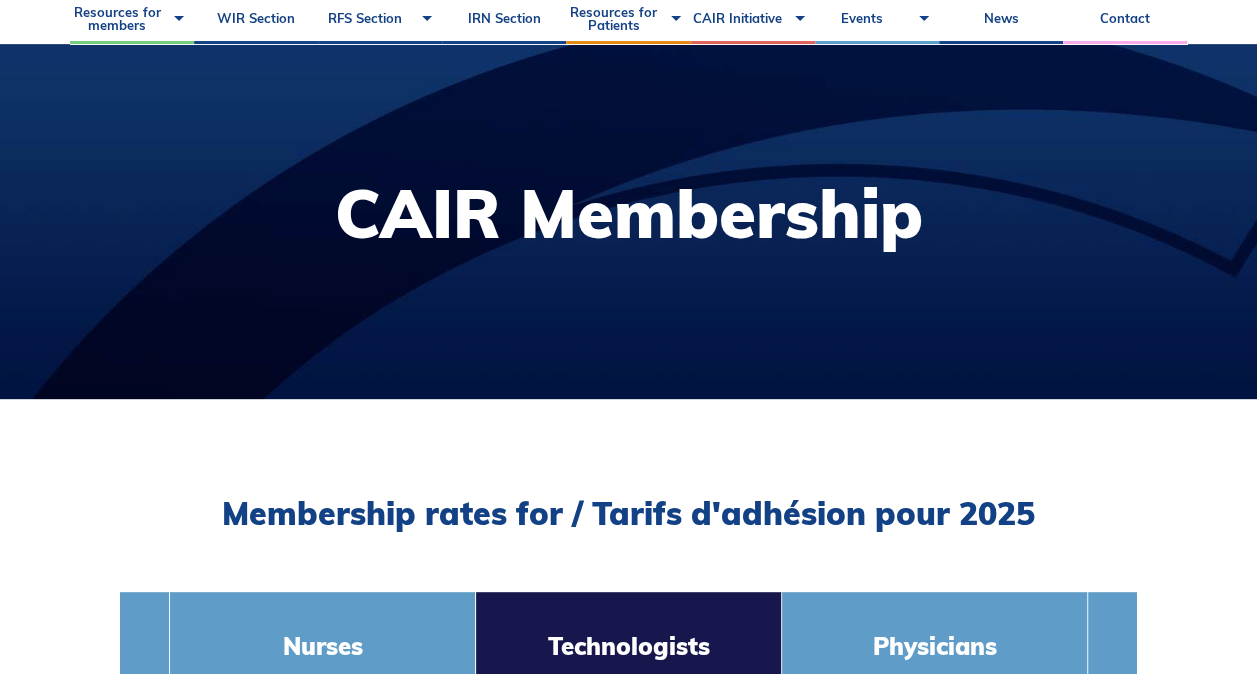 scroll, scrollTop: 0, scrollLeft: 0, axis: both 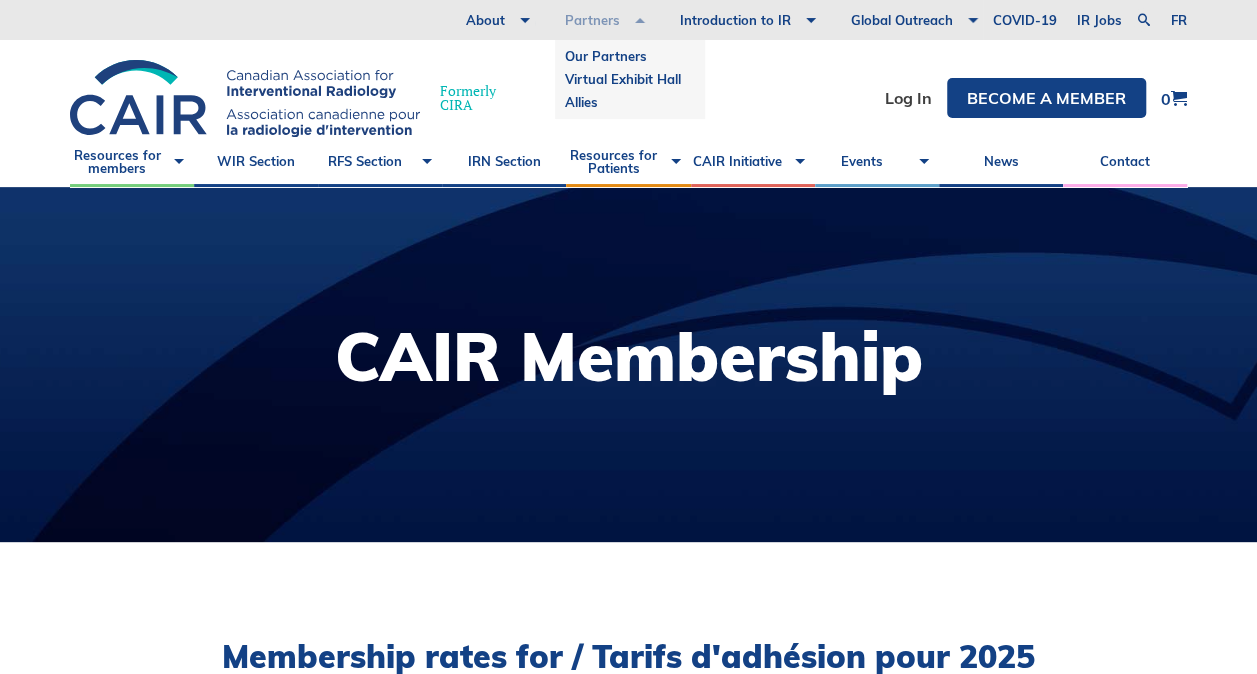 type 